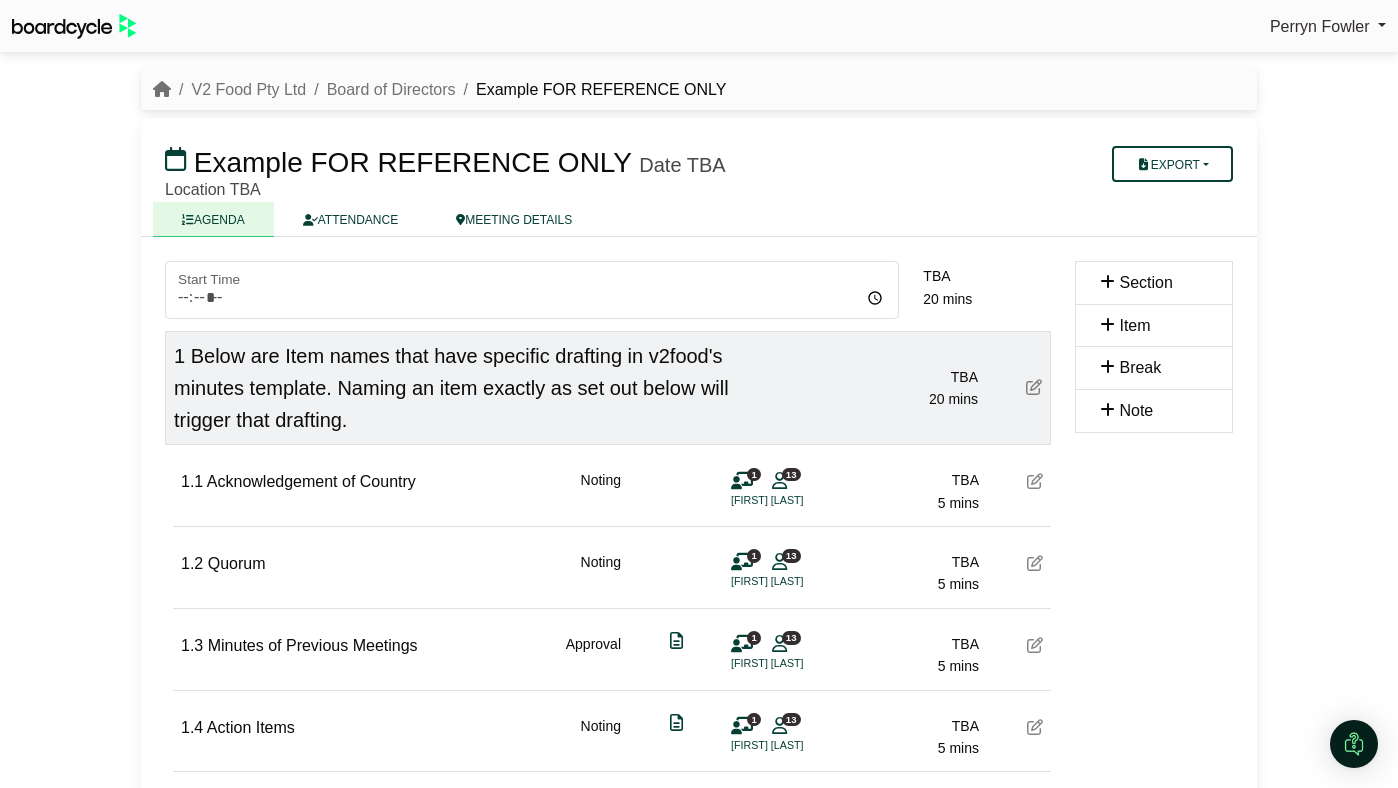 scroll, scrollTop: 0, scrollLeft: 0, axis: both 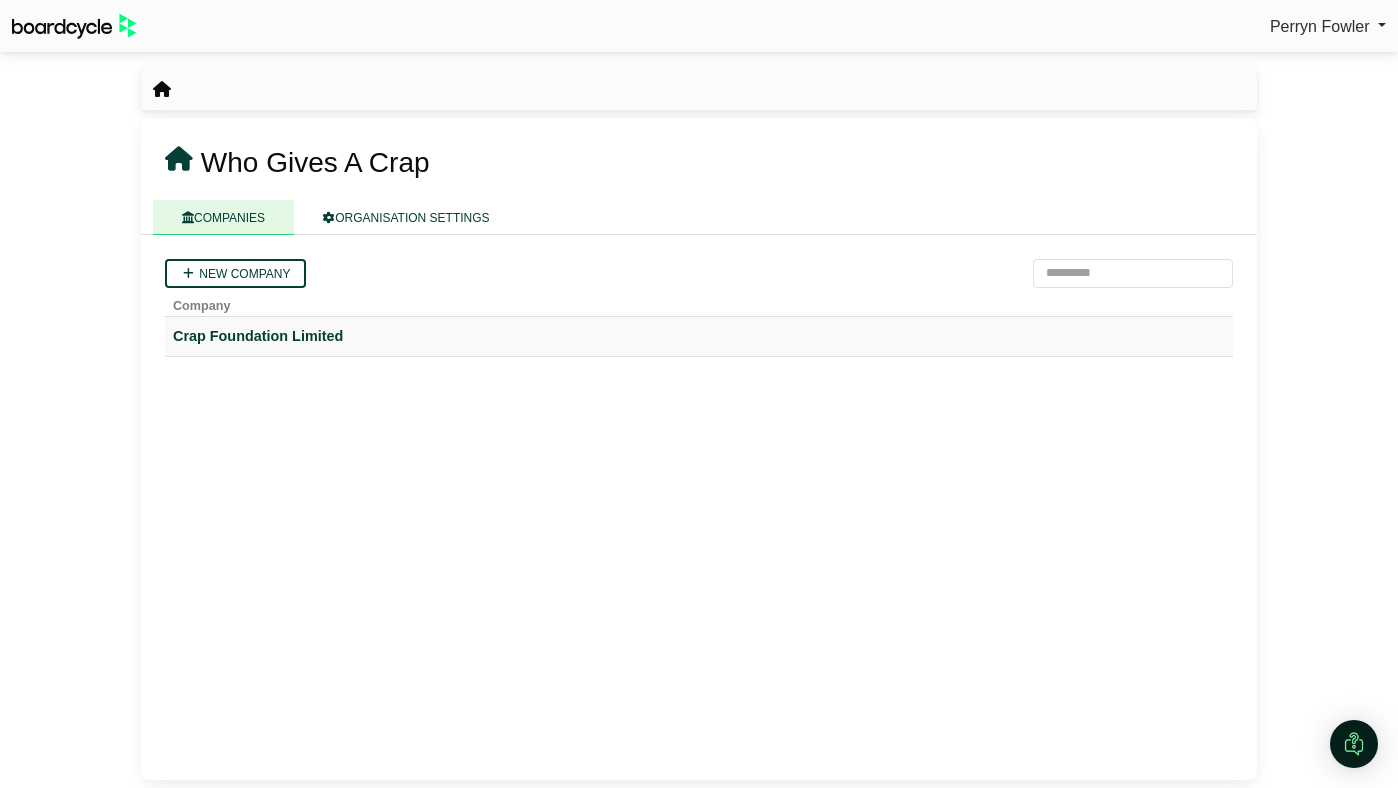 click on "Crap Foundation Limited" at bounding box center (699, 336) 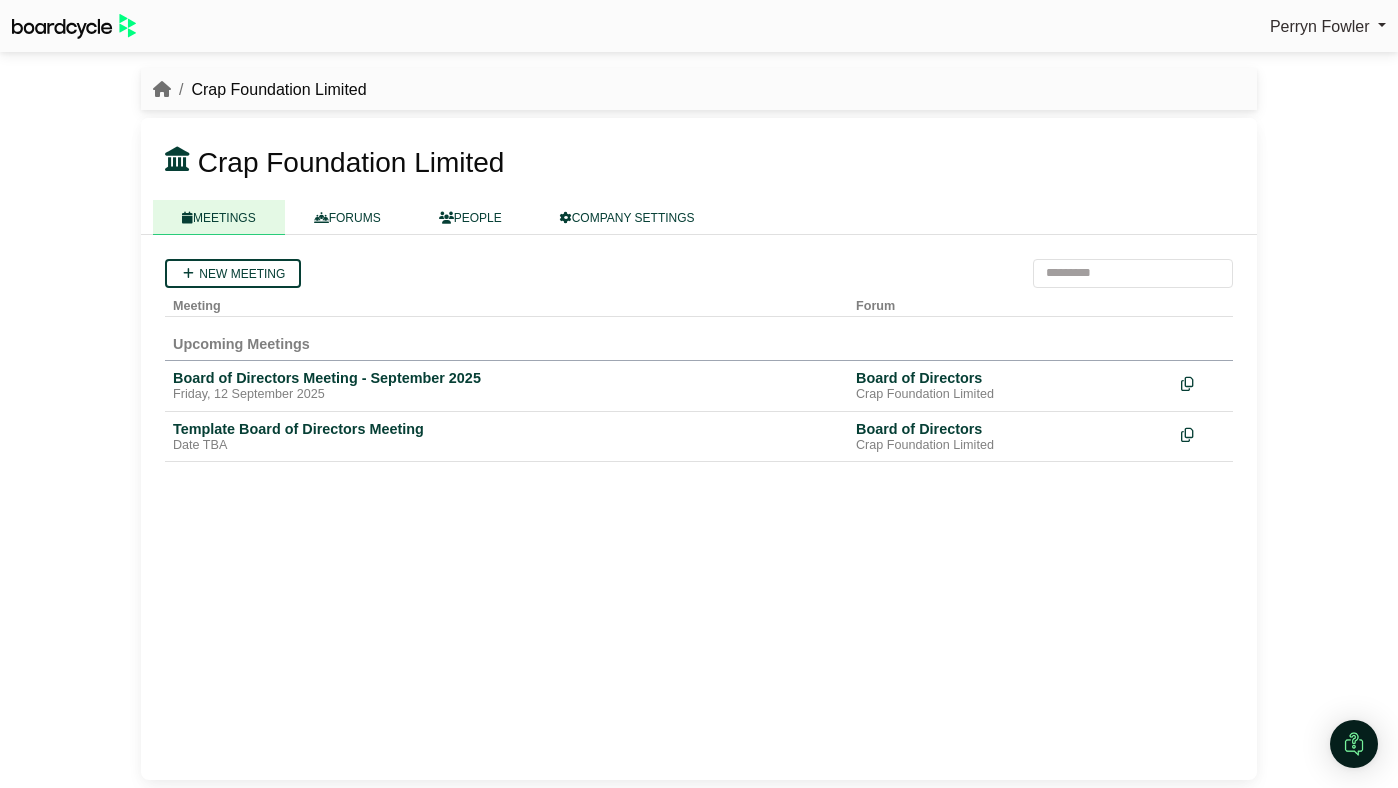 scroll, scrollTop: 0, scrollLeft: 0, axis: both 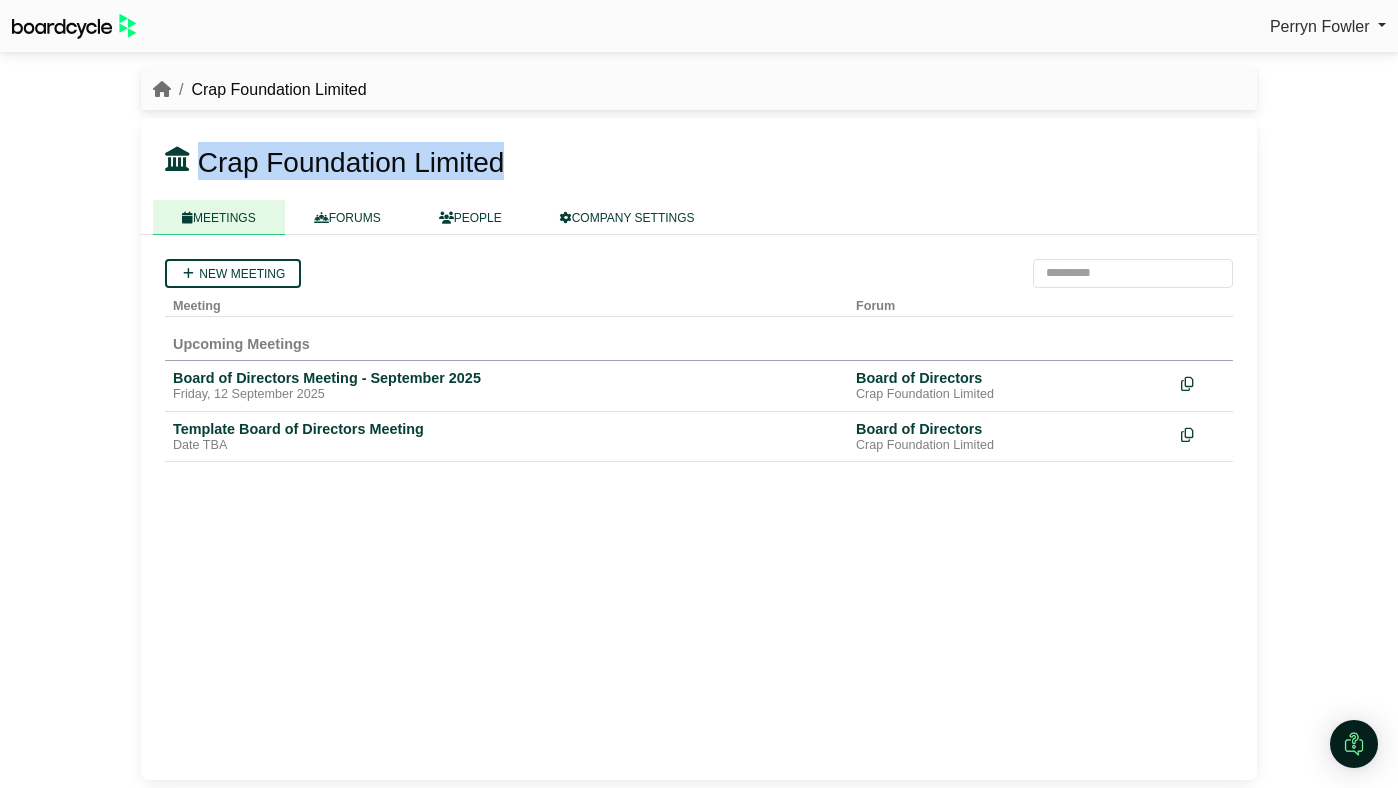 drag, startPoint x: 488, startPoint y: 162, endPoint x: 195, endPoint y: 160, distance: 293.00684 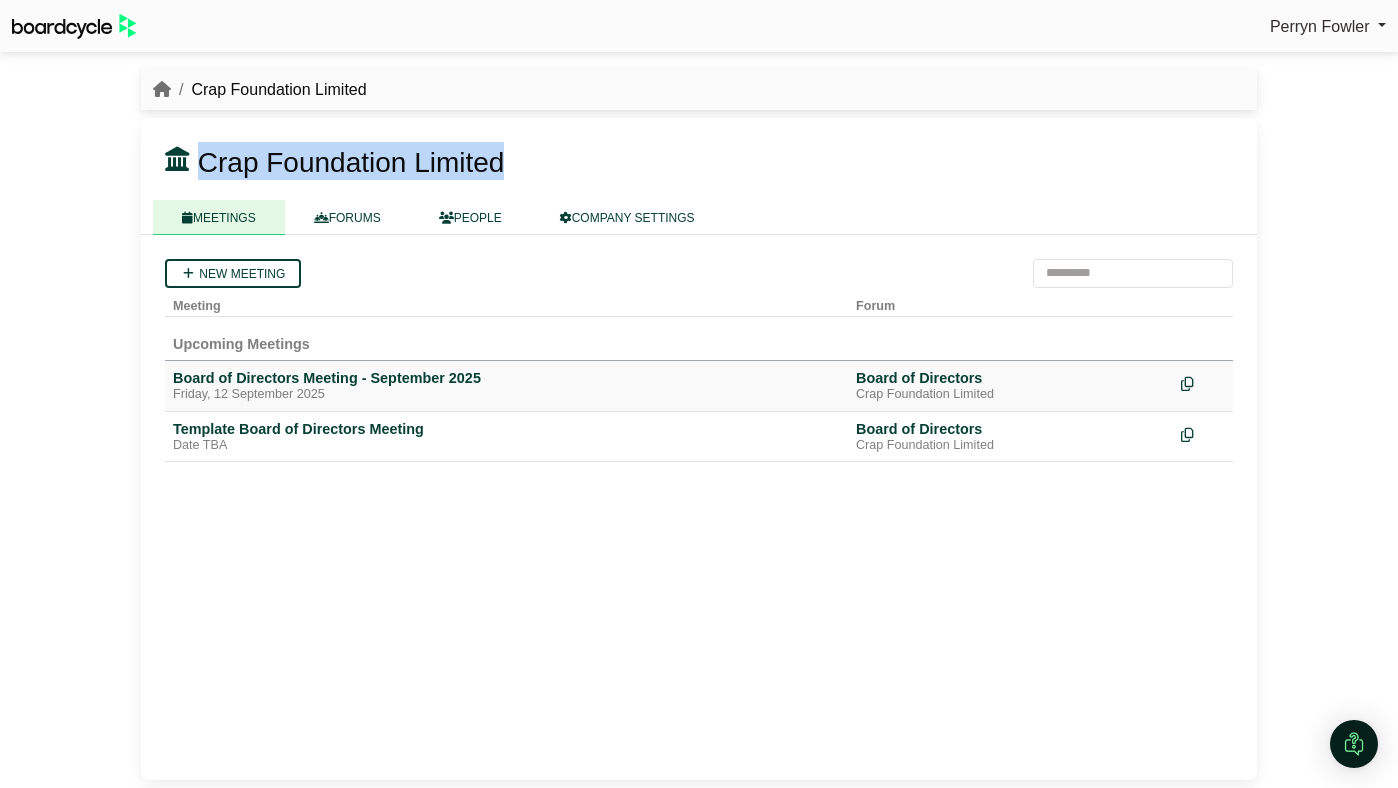 click on "Board of Directors Meeting - September 2025" at bounding box center [506, 378] 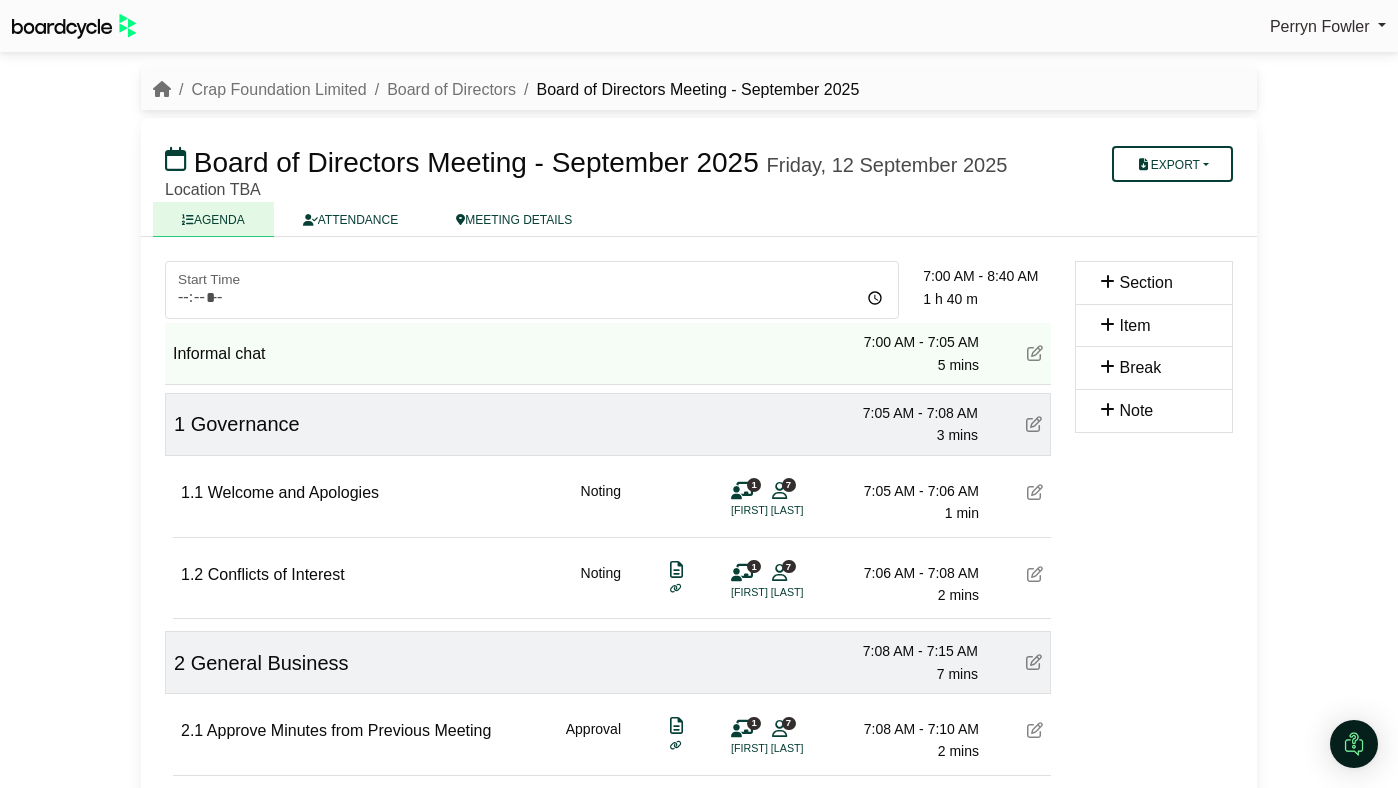 scroll, scrollTop: 0, scrollLeft: 0, axis: both 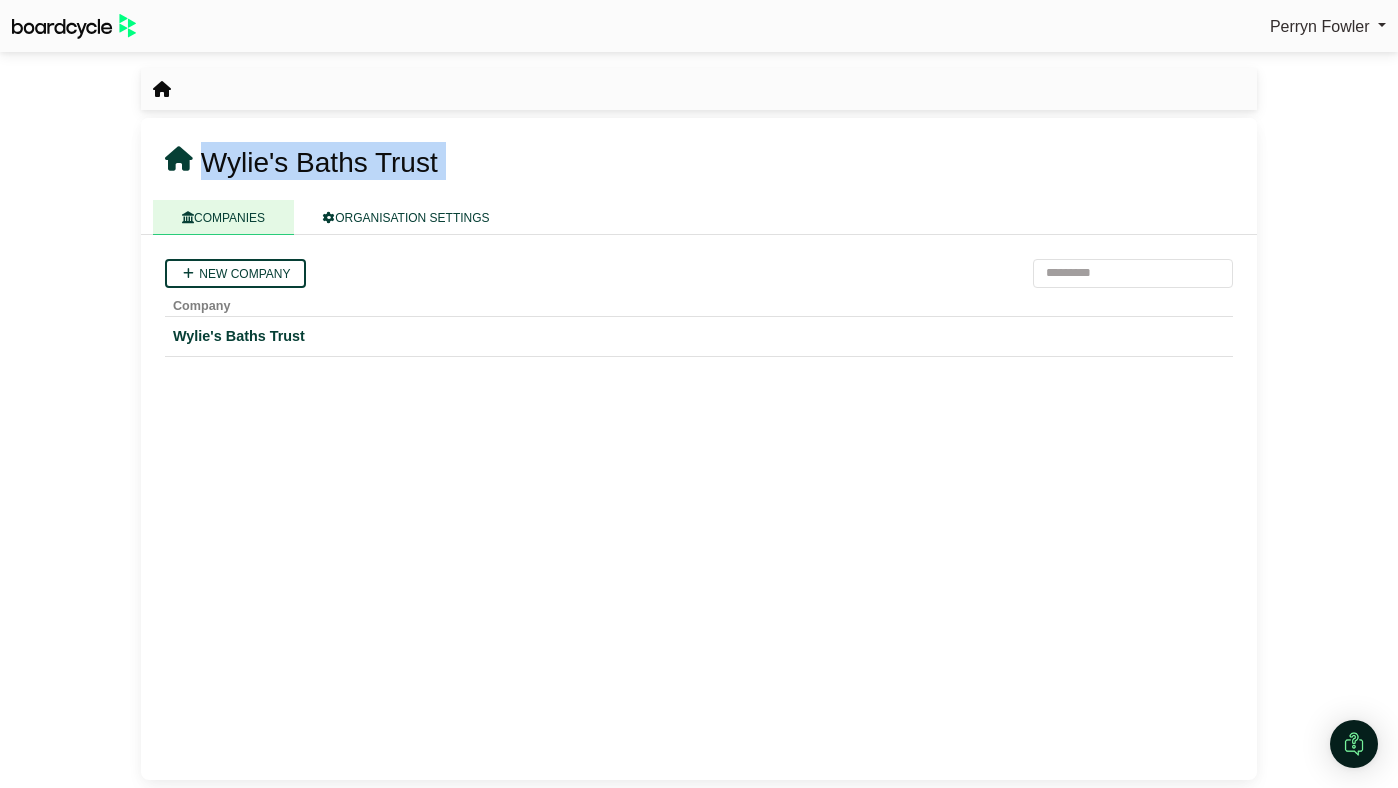 drag, startPoint x: 202, startPoint y: 151, endPoint x: 477, endPoint y: 157, distance: 275.06546 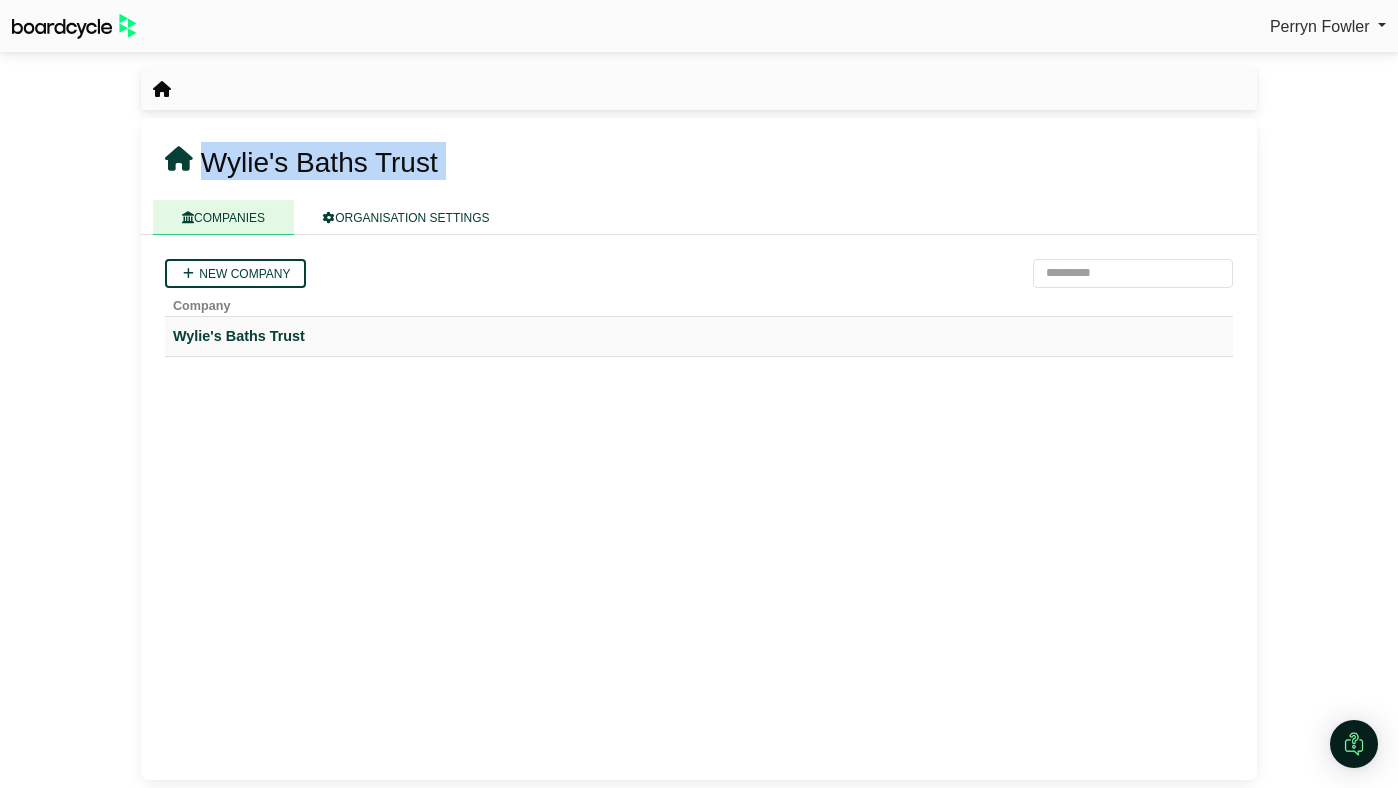 click on "Wylie's Baths Trust" at bounding box center [699, 336] 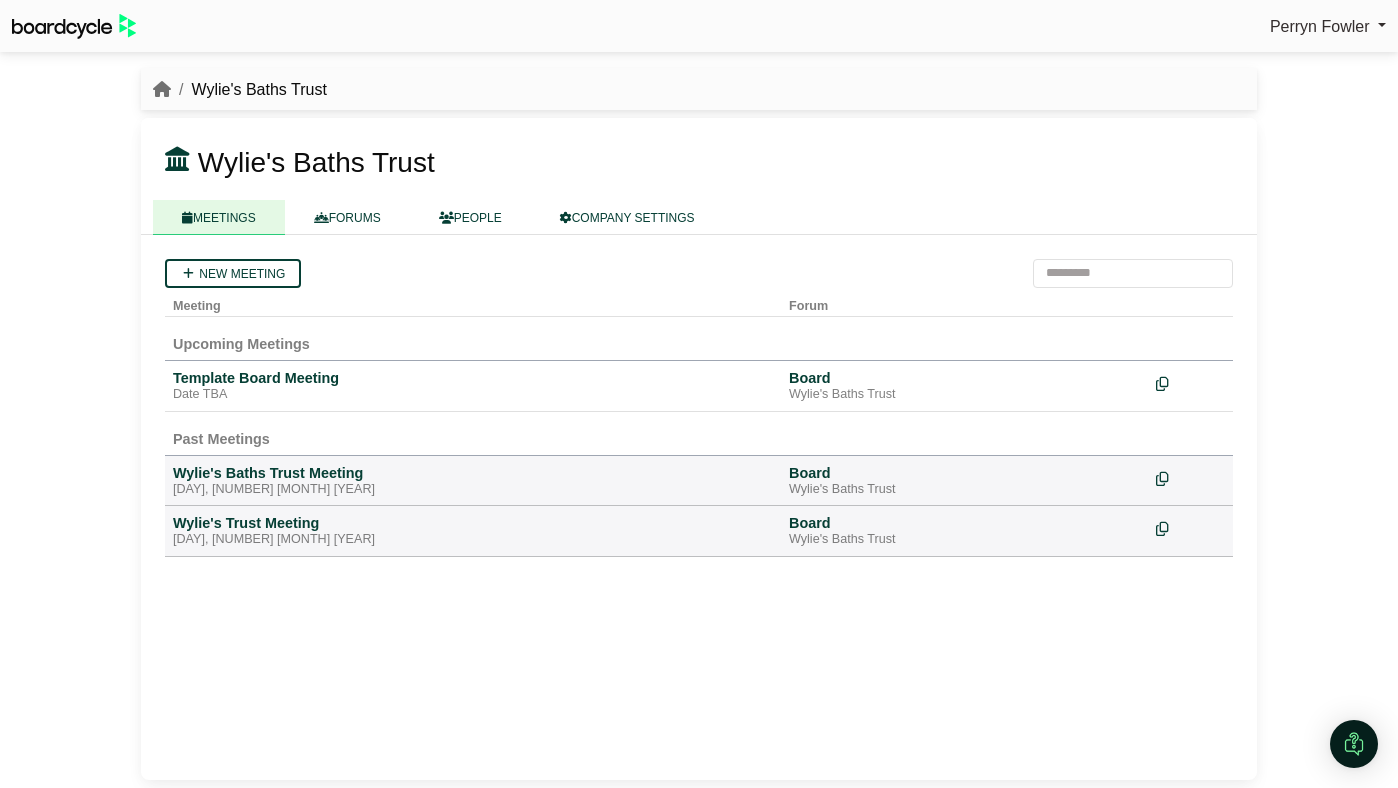 scroll, scrollTop: 0, scrollLeft: 0, axis: both 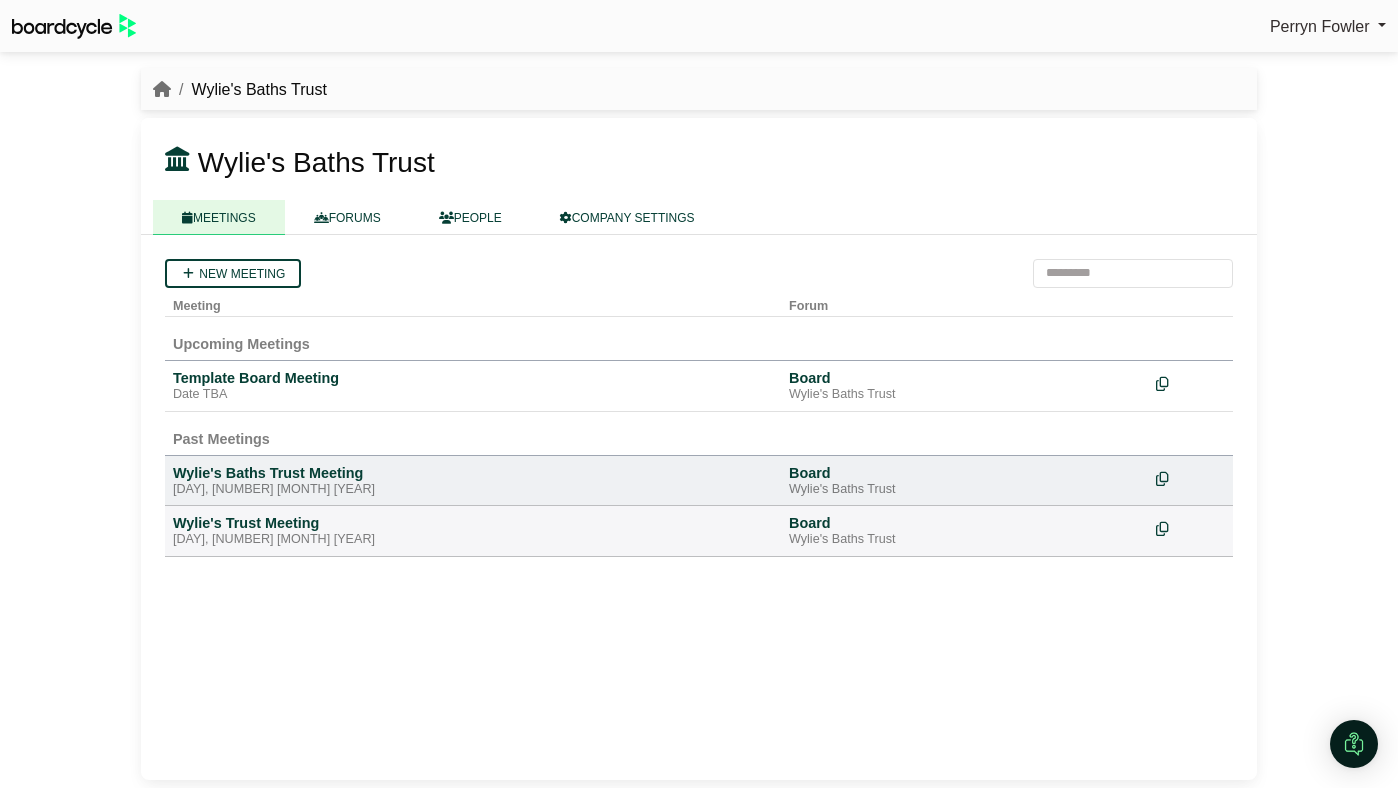 click on "Wylie's Baths Trust Meeting" at bounding box center (473, 473) 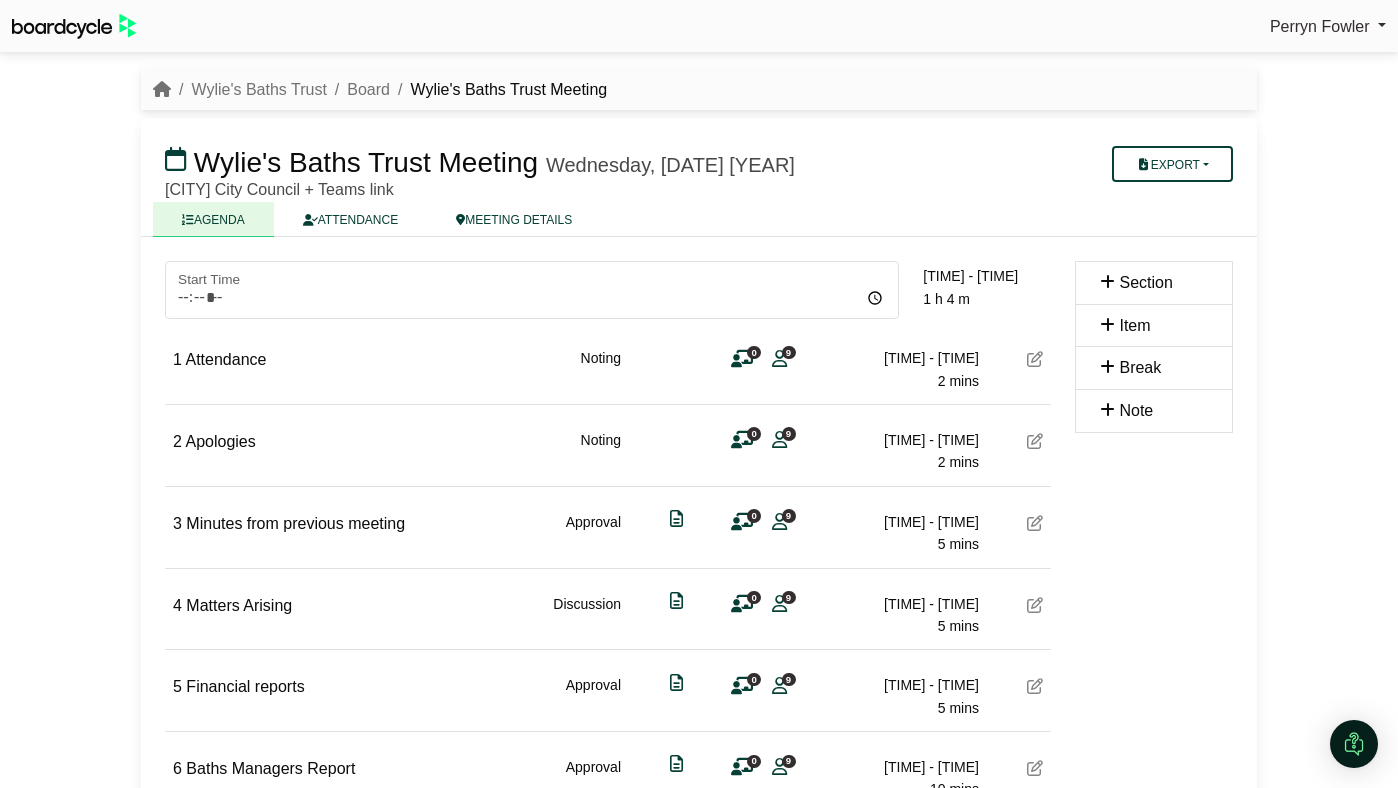 scroll, scrollTop: 0, scrollLeft: 0, axis: both 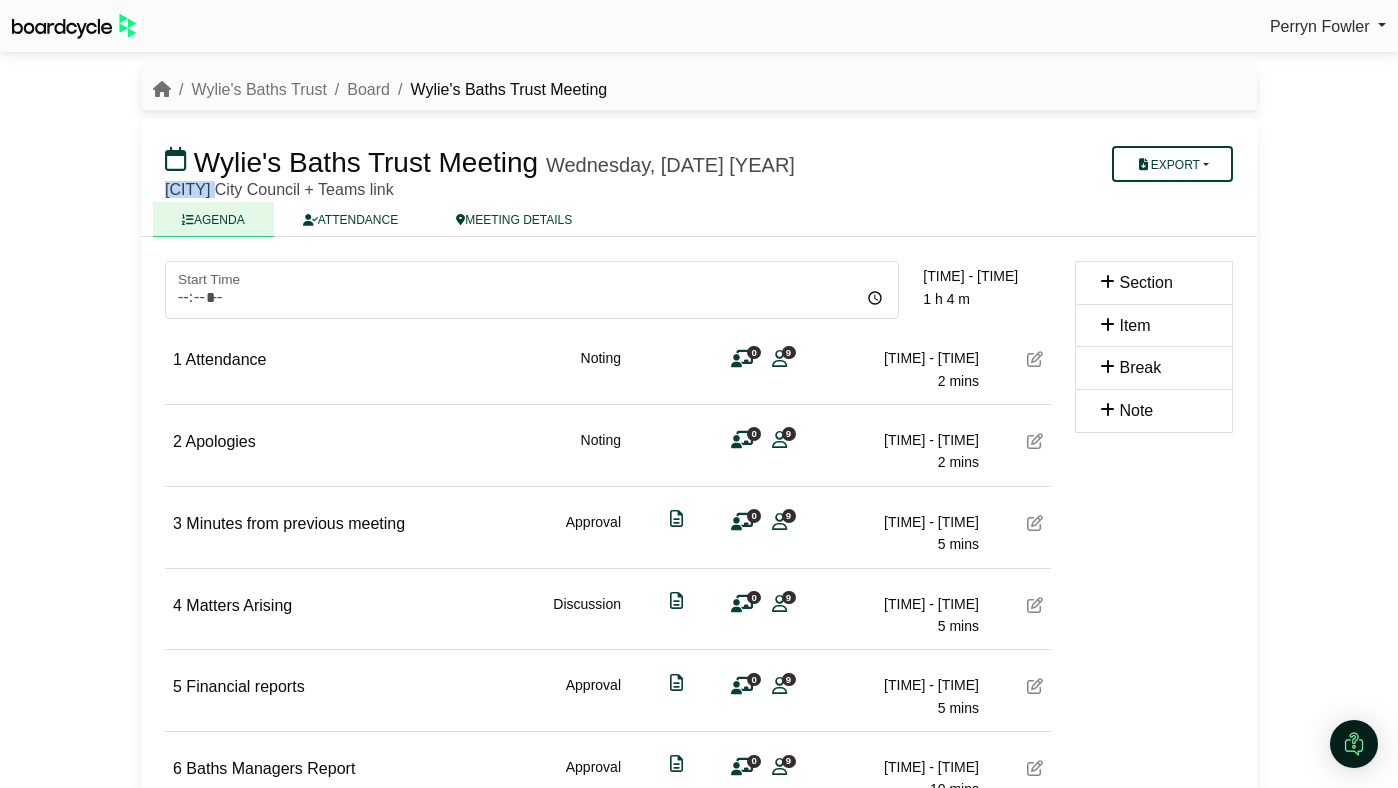 drag, startPoint x: 164, startPoint y: 186, endPoint x: 229, endPoint y: 185, distance: 65.00769 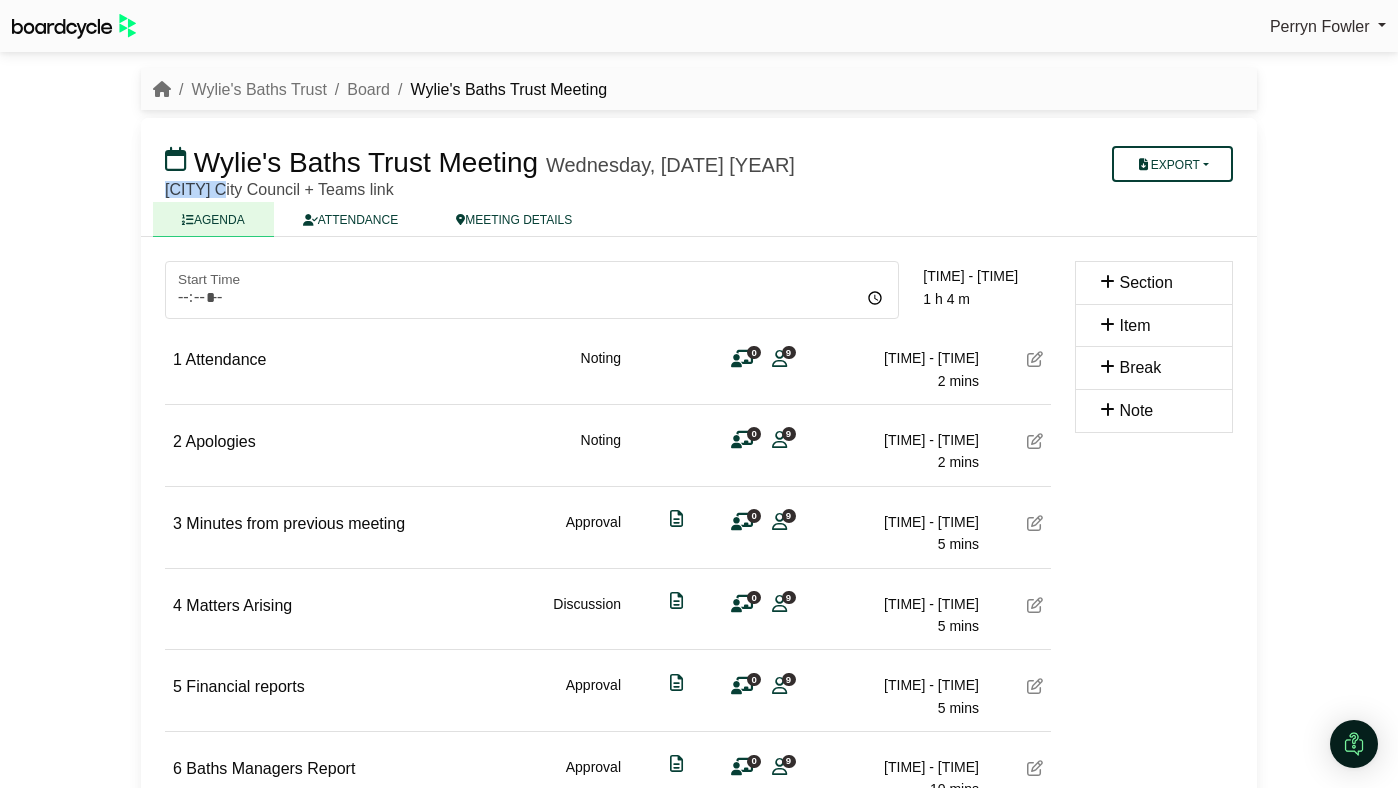 drag, startPoint x: 233, startPoint y: 188, endPoint x: 165, endPoint y: 188, distance: 68 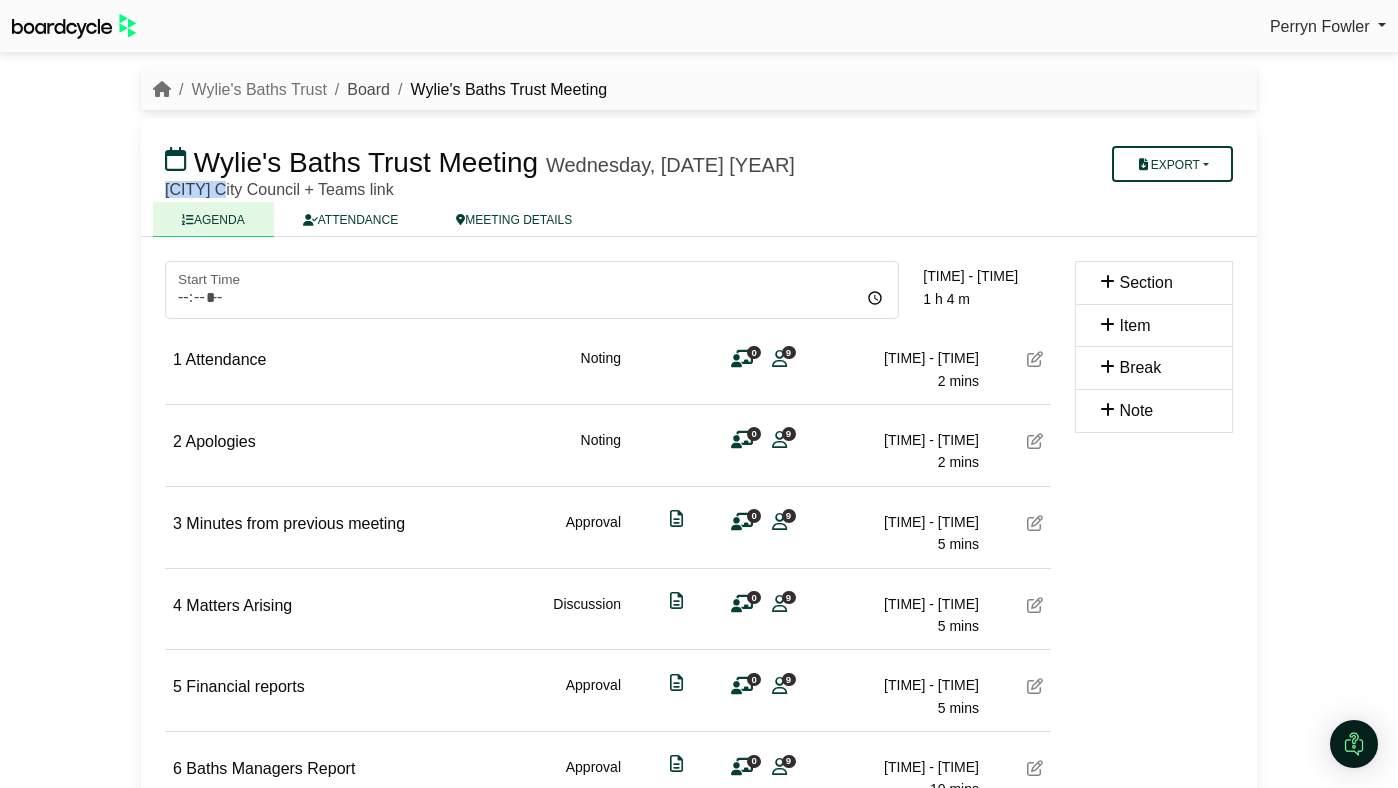 click on "Board" at bounding box center (368, 89) 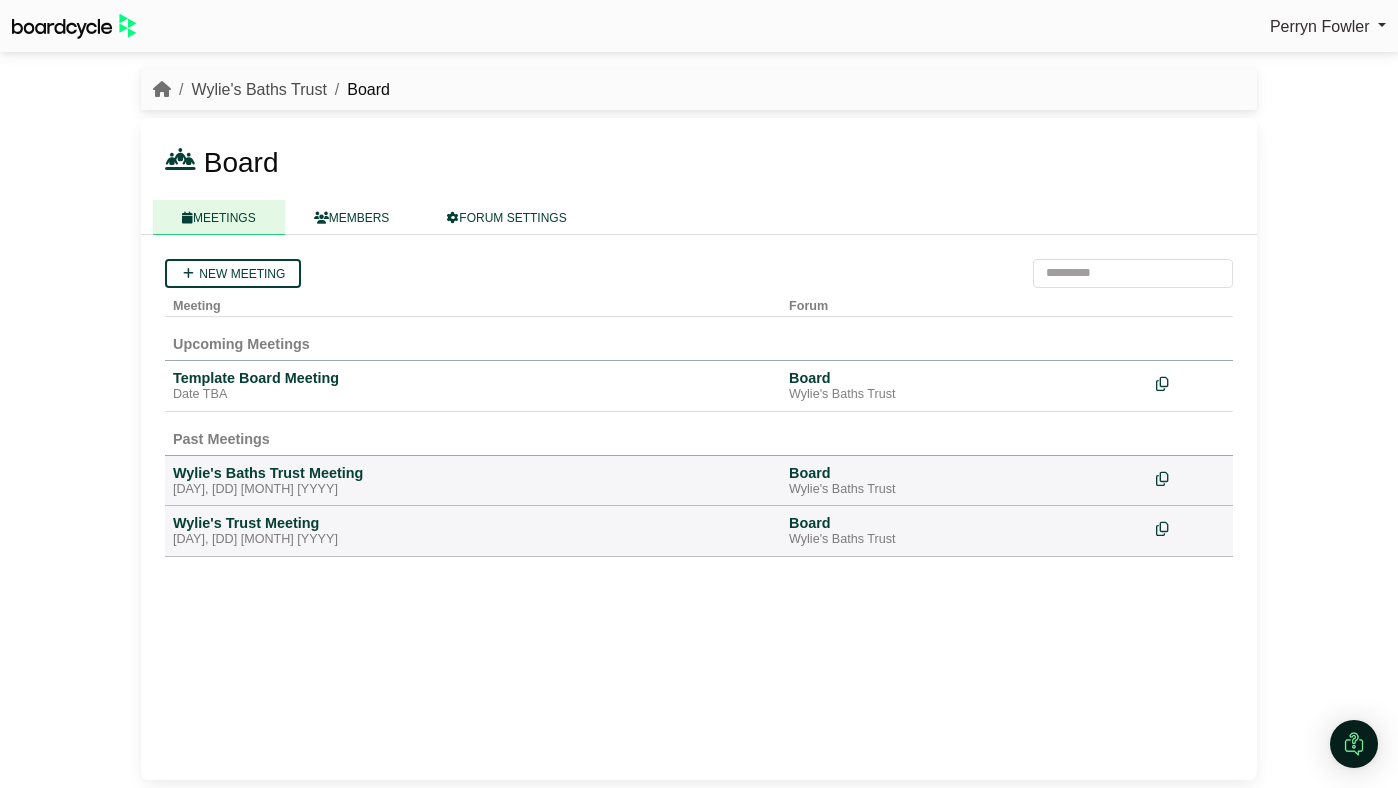 scroll, scrollTop: 0, scrollLeft: 0, axis: both 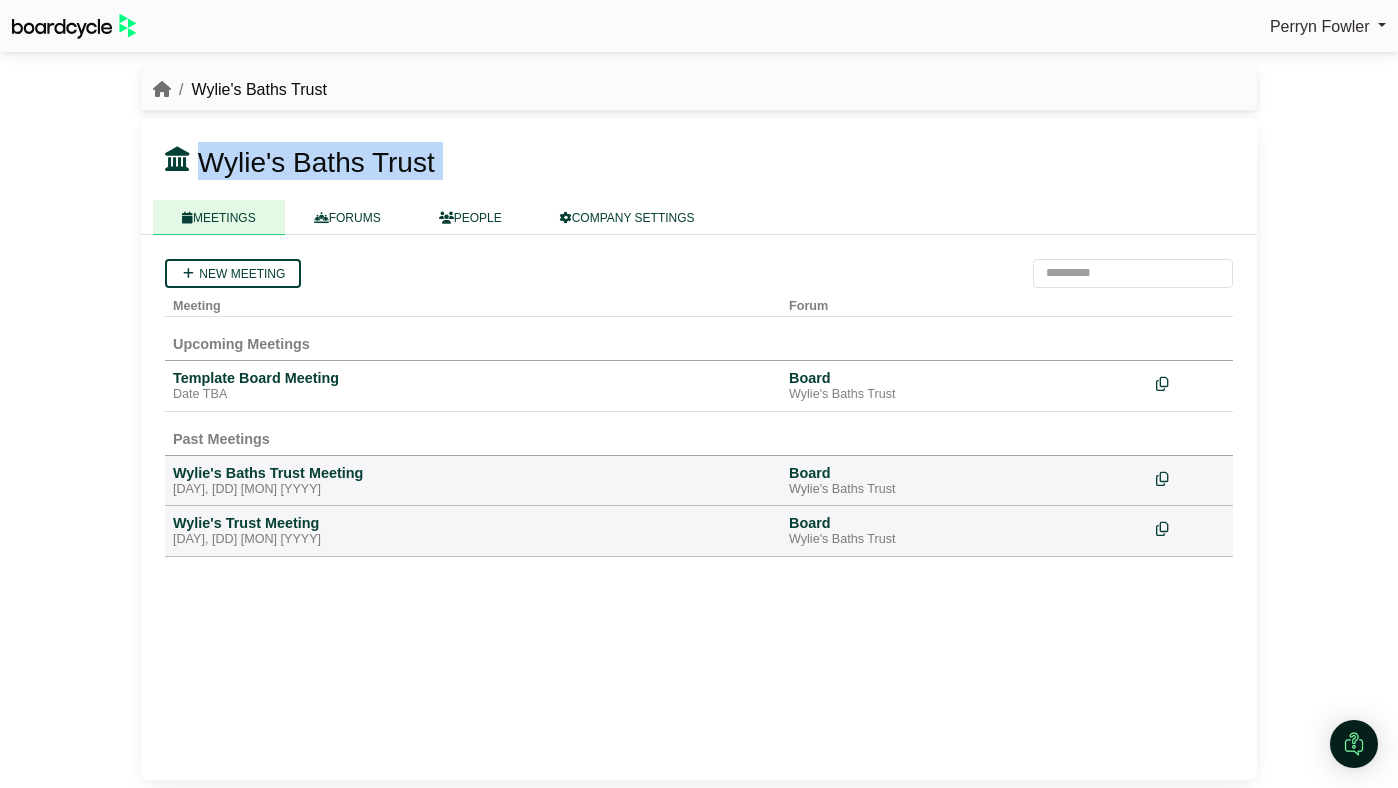 drag, startPoint x: 446, startPoint y: 162, endPoint x: 208, endPoint y: 158, distance: 238.03362 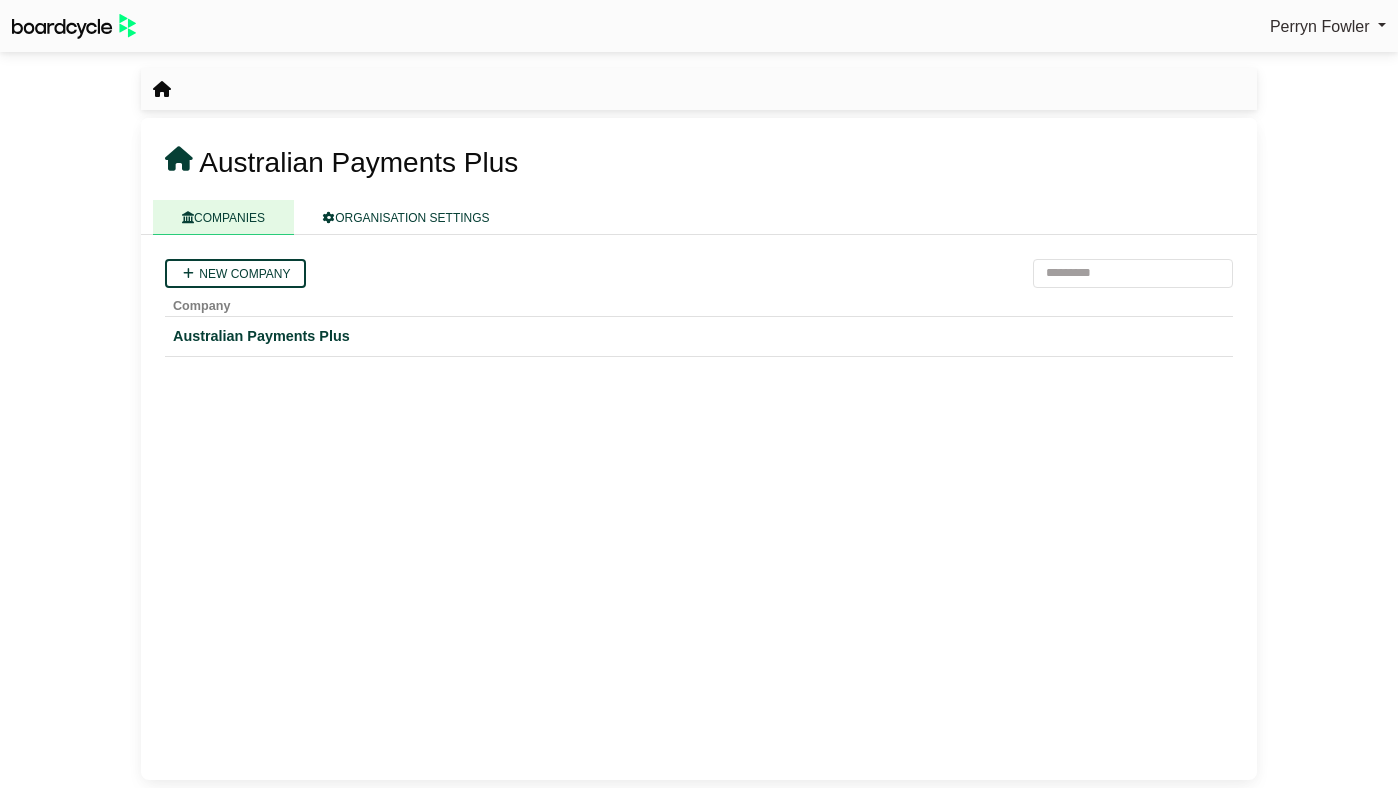scroll, scrollTop: 0, scrollLeft: 0, axis: both 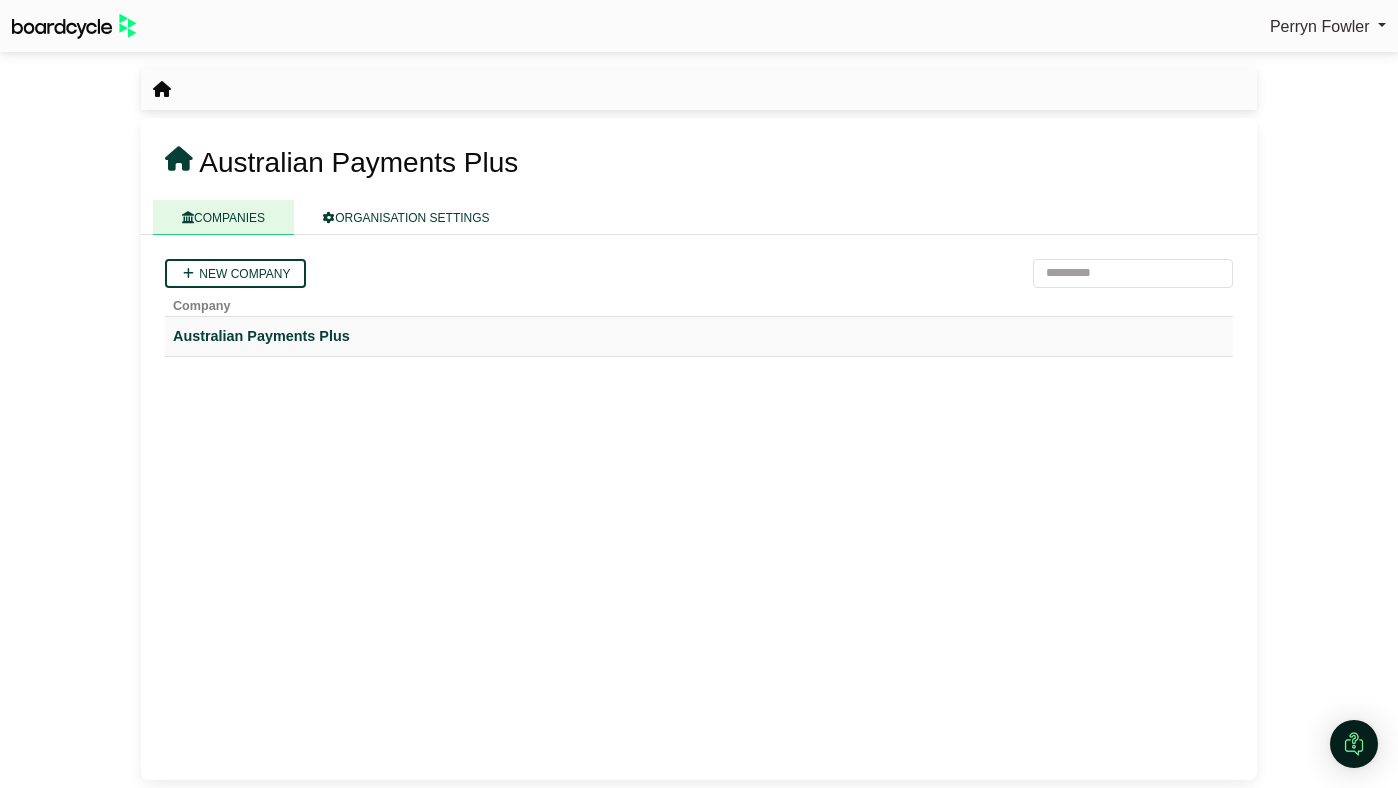 click on "Australian Payments Plus" at bounding box center (699, 336) 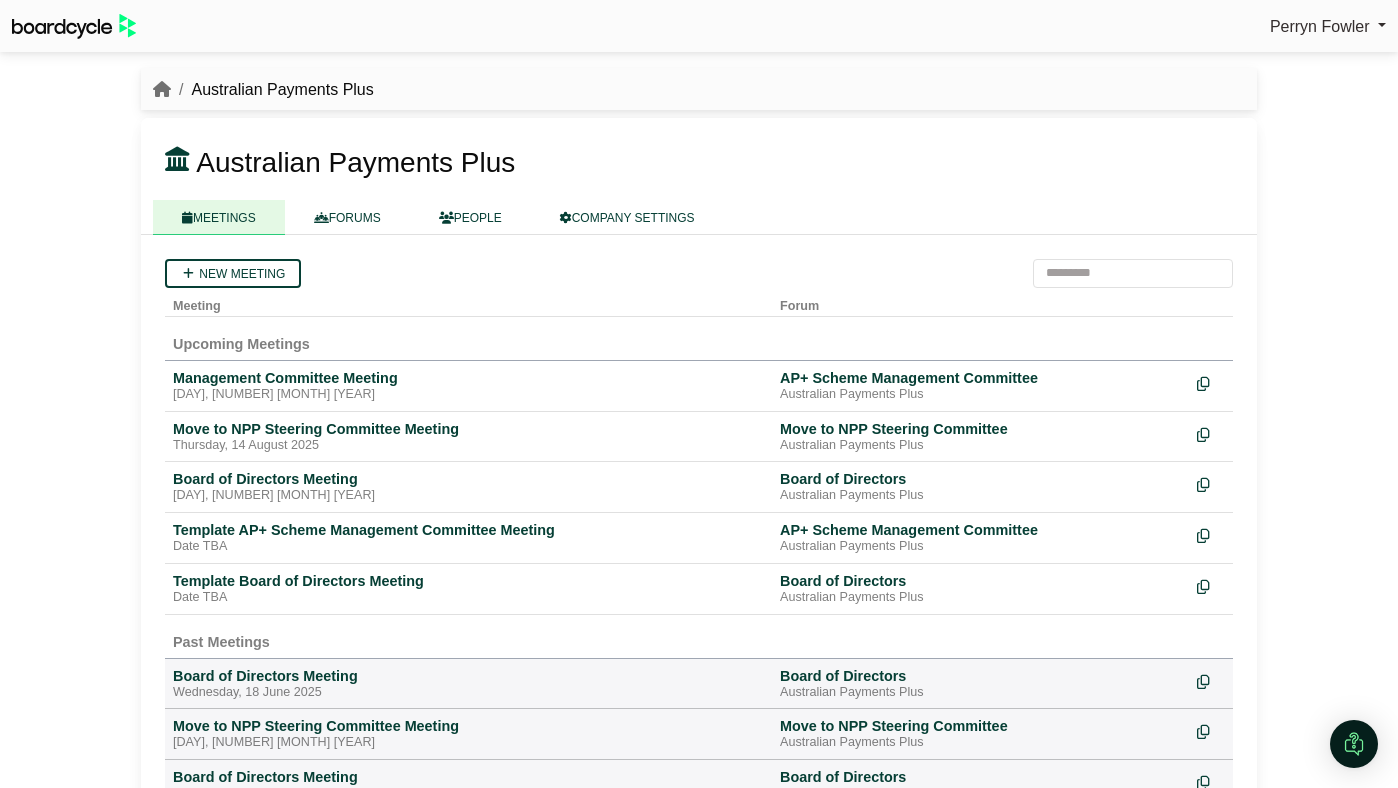 scroll, scrollTop: 0, scrollLeft: 0, axis: both 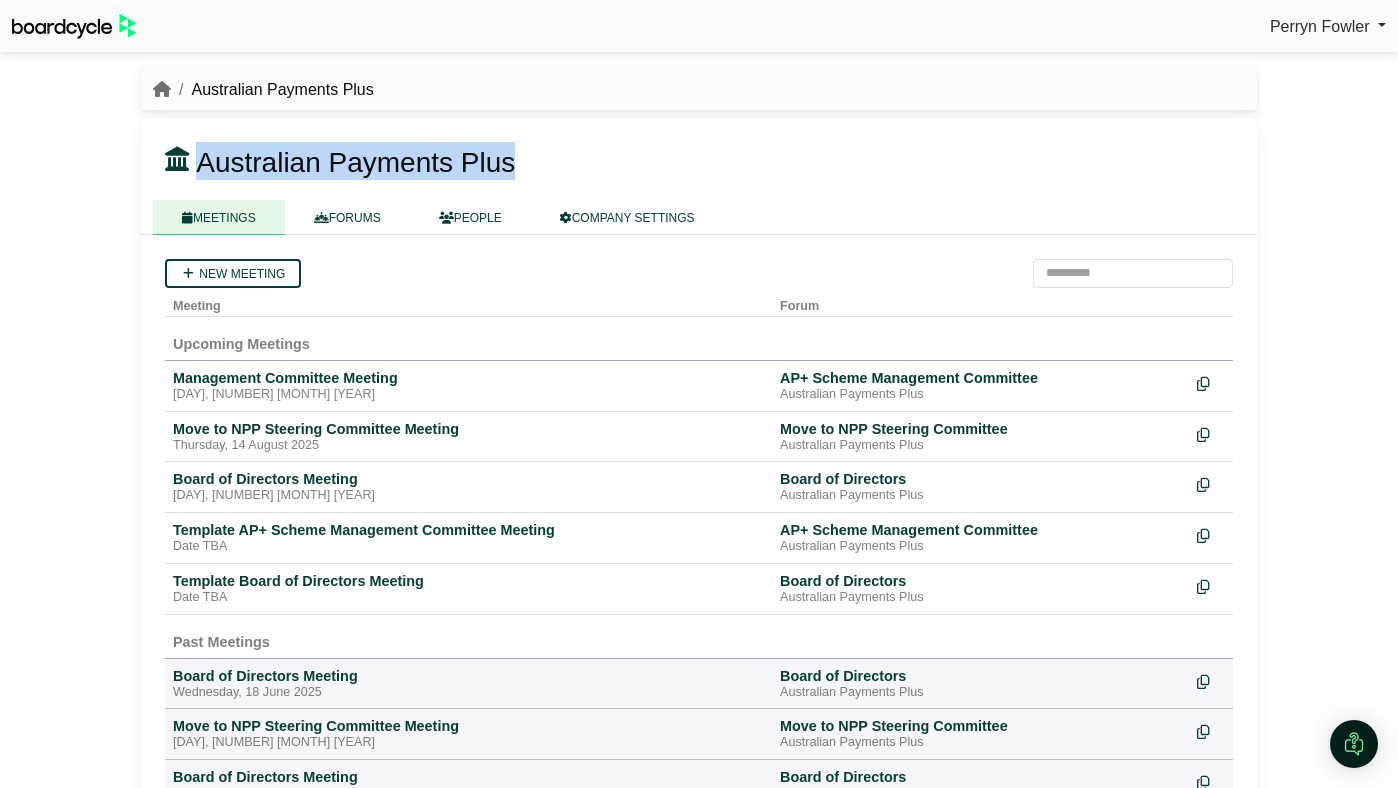 drag, startPoint x: 197, startPoint y: 152, endPoint x: 511, endPoint y: 159, distance: 314.078 